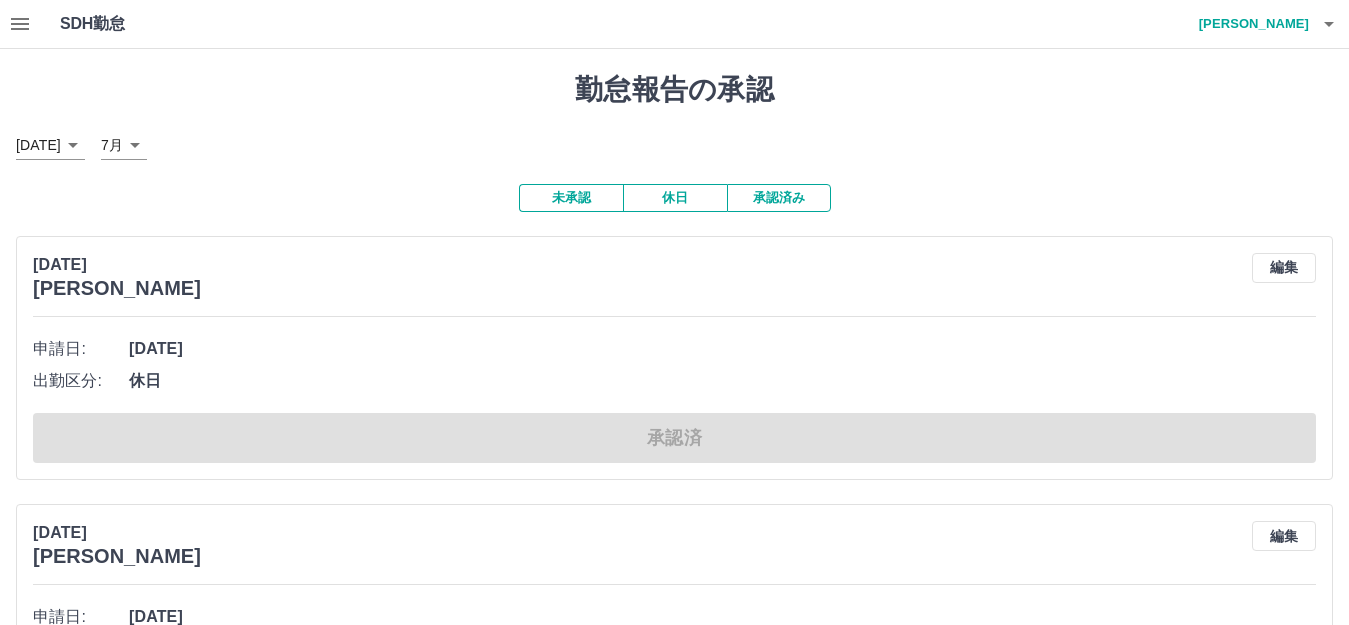 scroll, scrollTop: 1000, scrollLeft: 0, axis: vertical 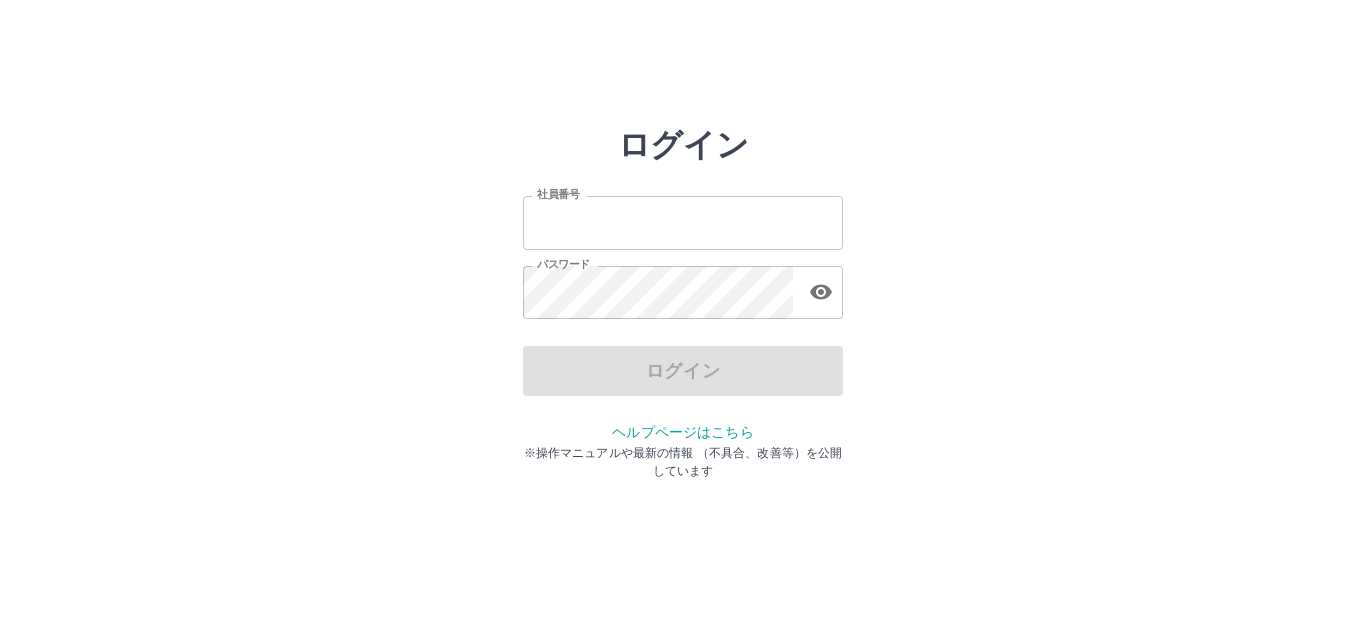 type on "*******" 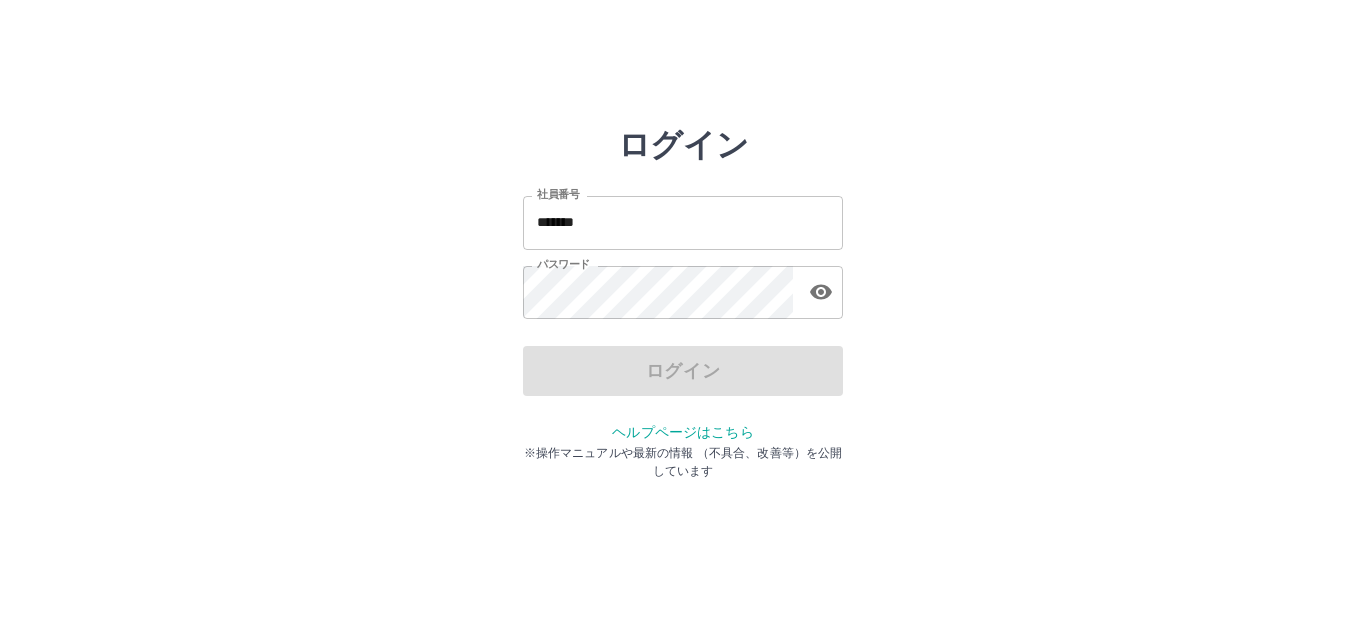 click on "ログイン" at bounding box center [683, 371] 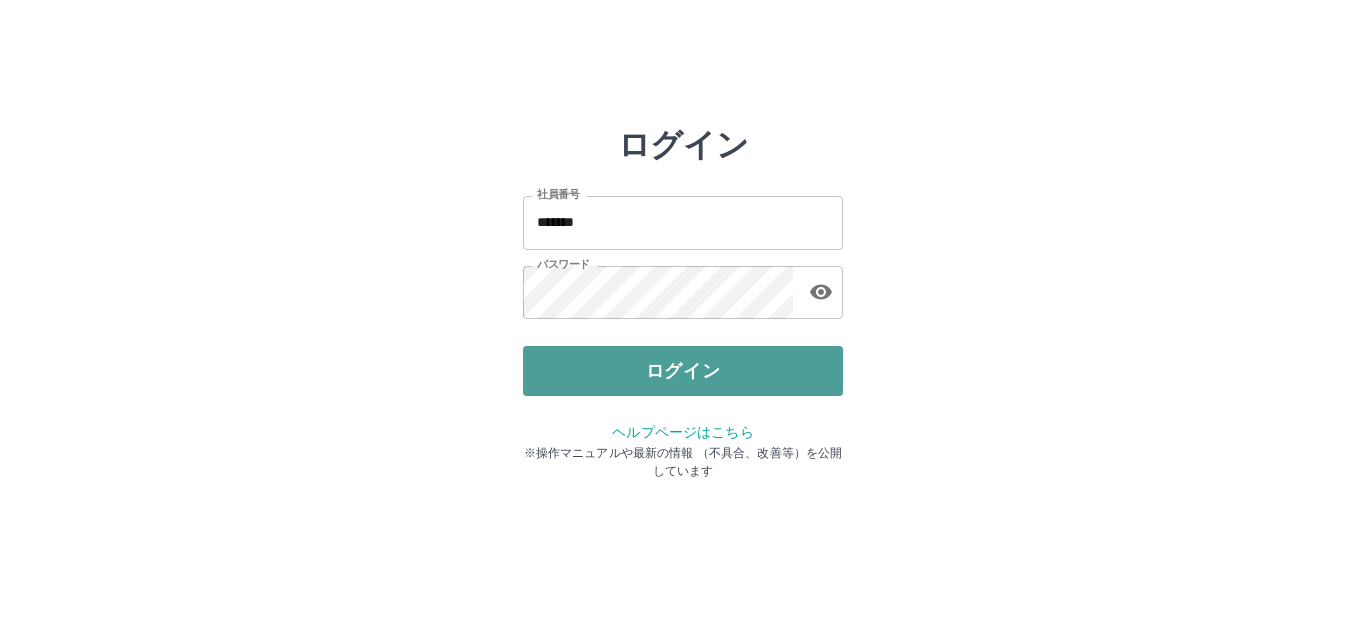 click on "ログイン" at bounding box center [683, 371] 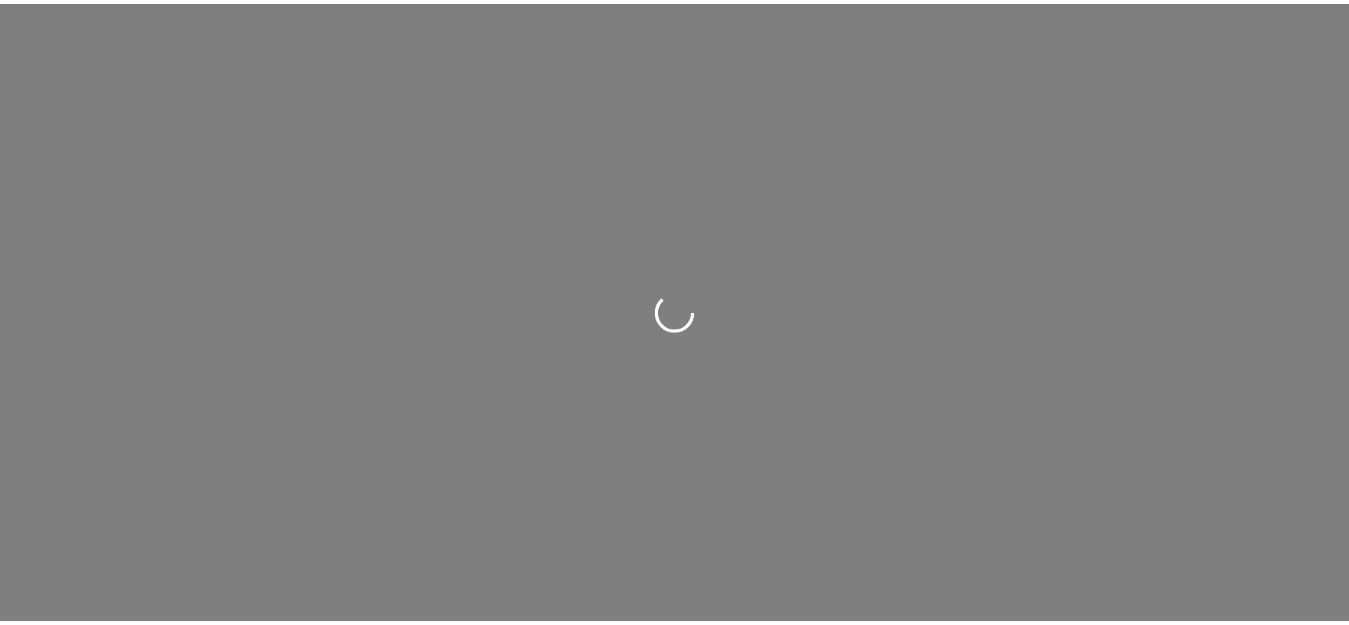 scroll, scrollTop: 0, scrollLeft: 0, axis: both 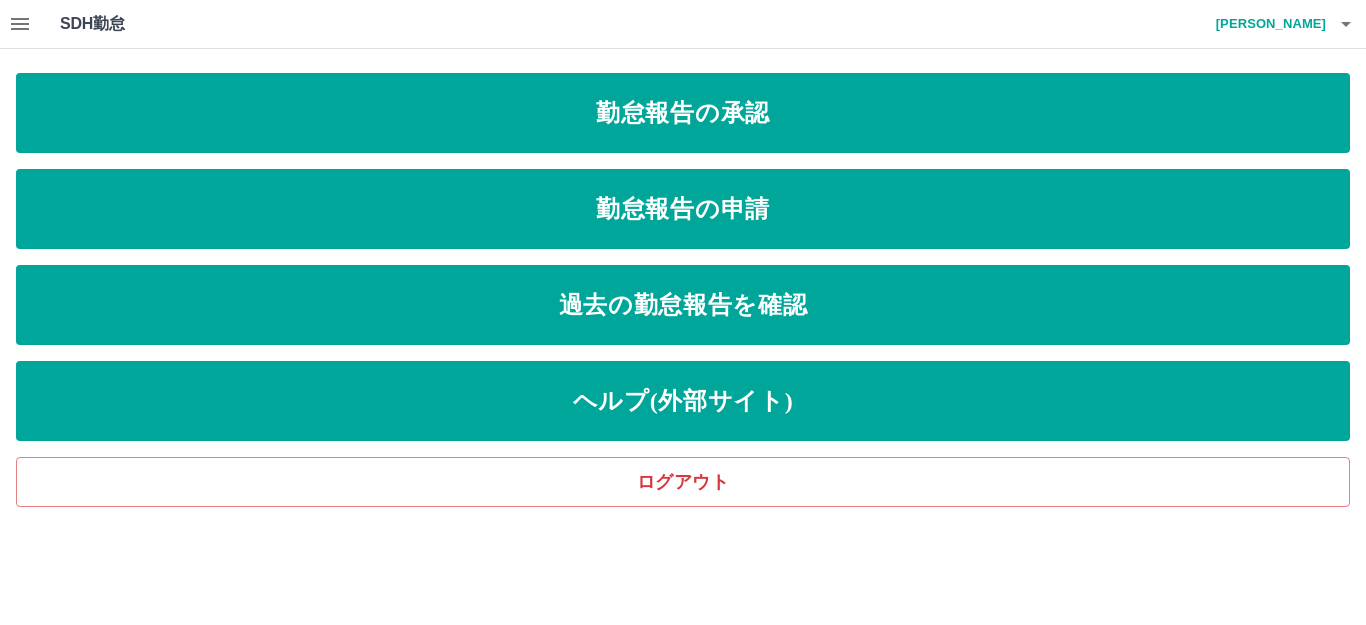 click 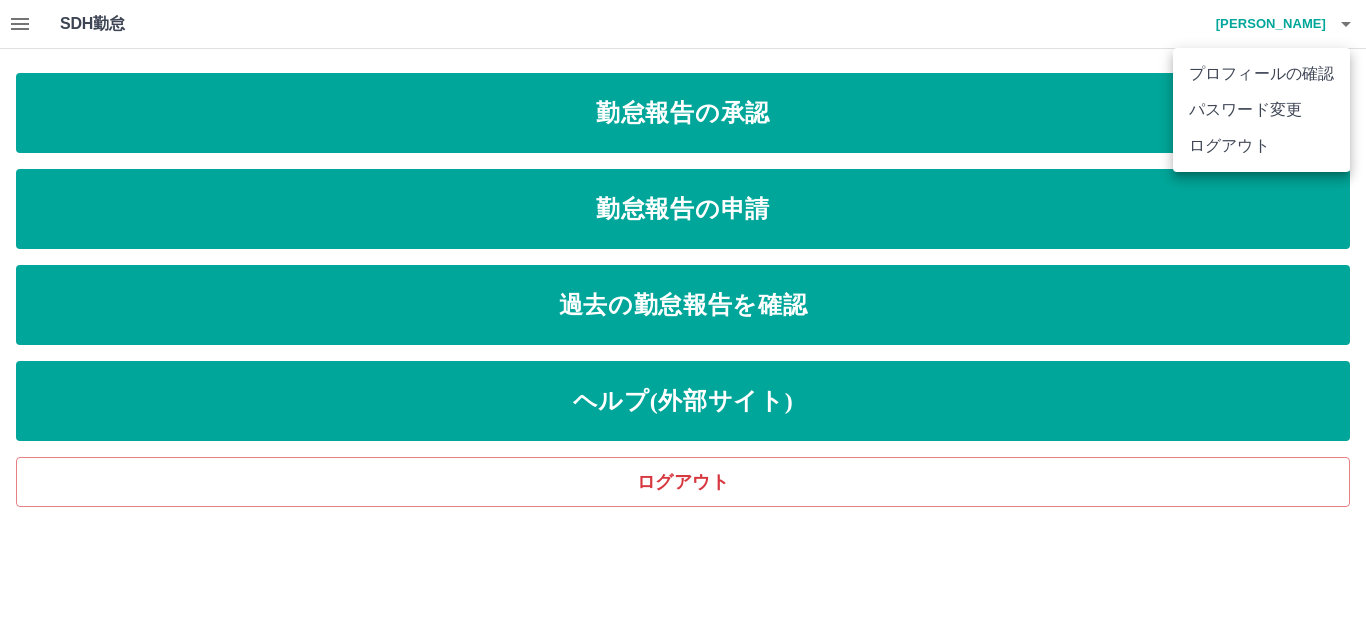 click at bounding box center (683, 312) 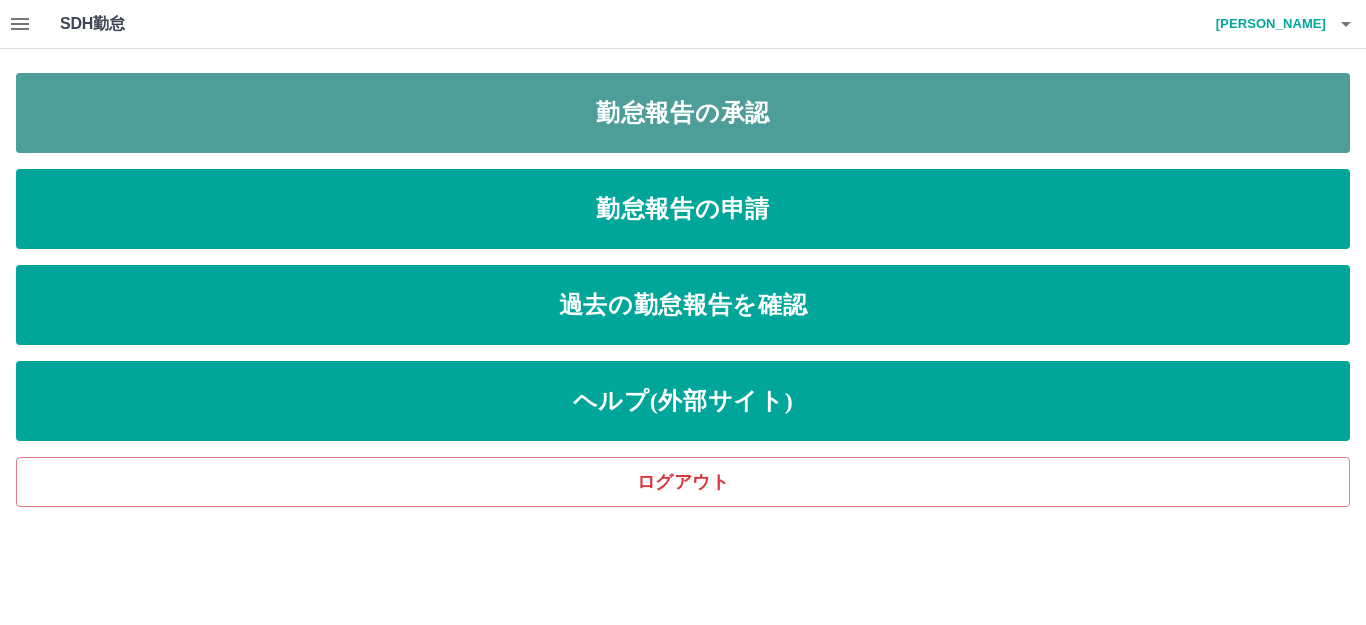 click on "勤怠報告の承認" at bounding box center [683, 113] 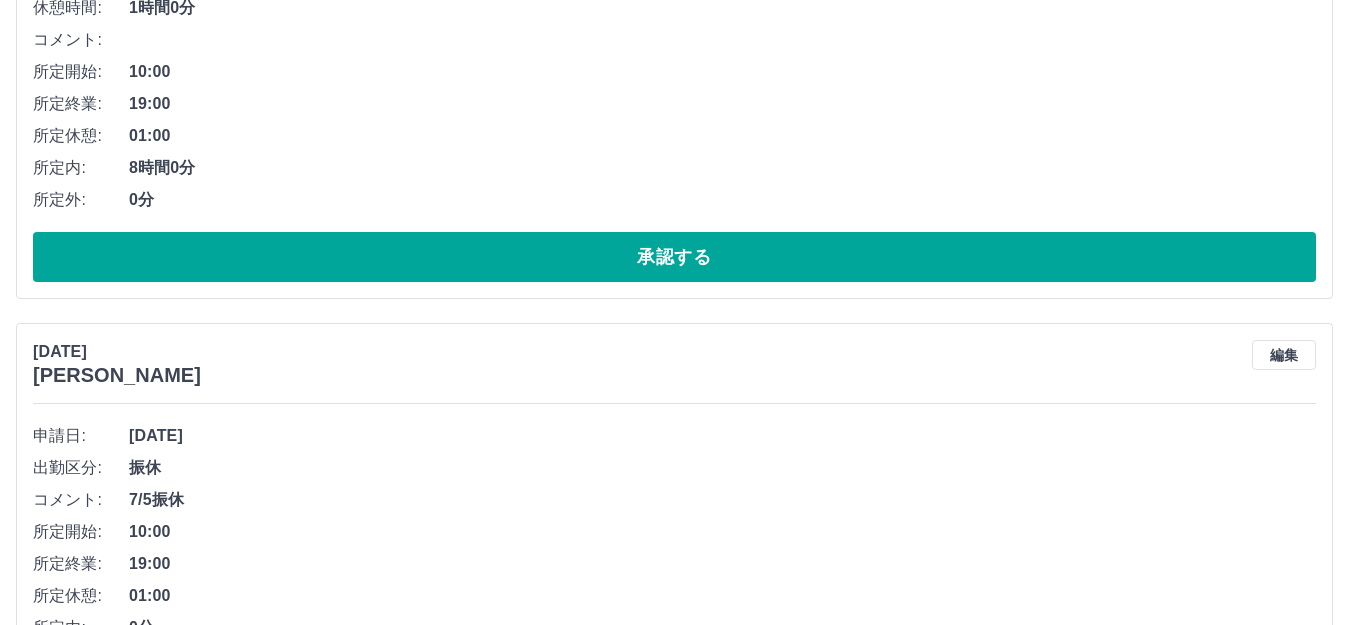 scroll, scrollTop: 5060, scrollLeft: 0, axis: vertical 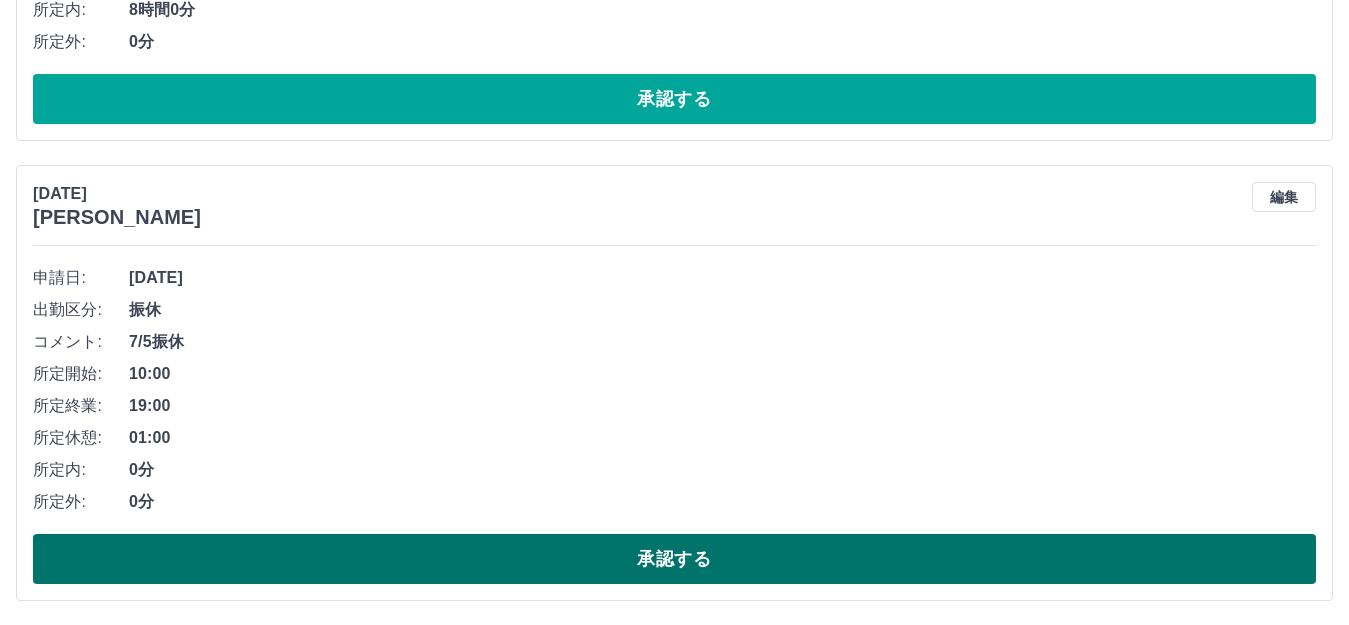 click on "承認する" at bounding box center [674, 559] 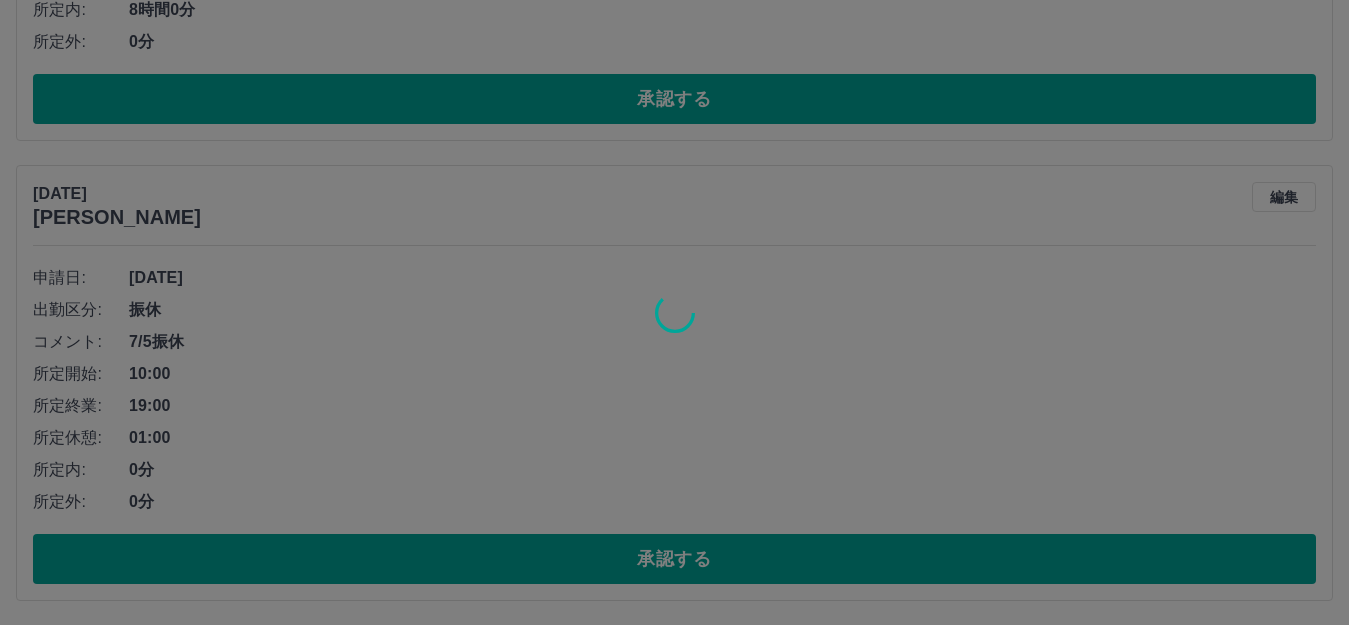 scroll, scrollTop: 4600, scrollLeft: 0, axis: vertical 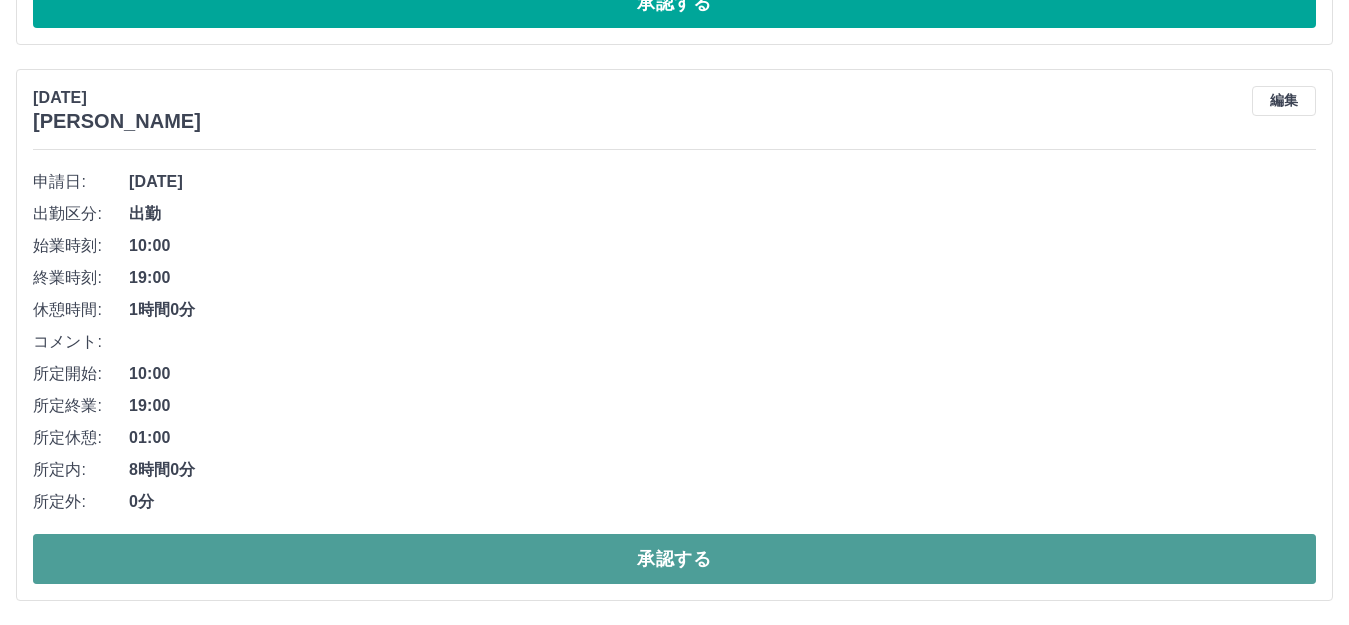 click on "承認する" at bounding box center [674, 559] 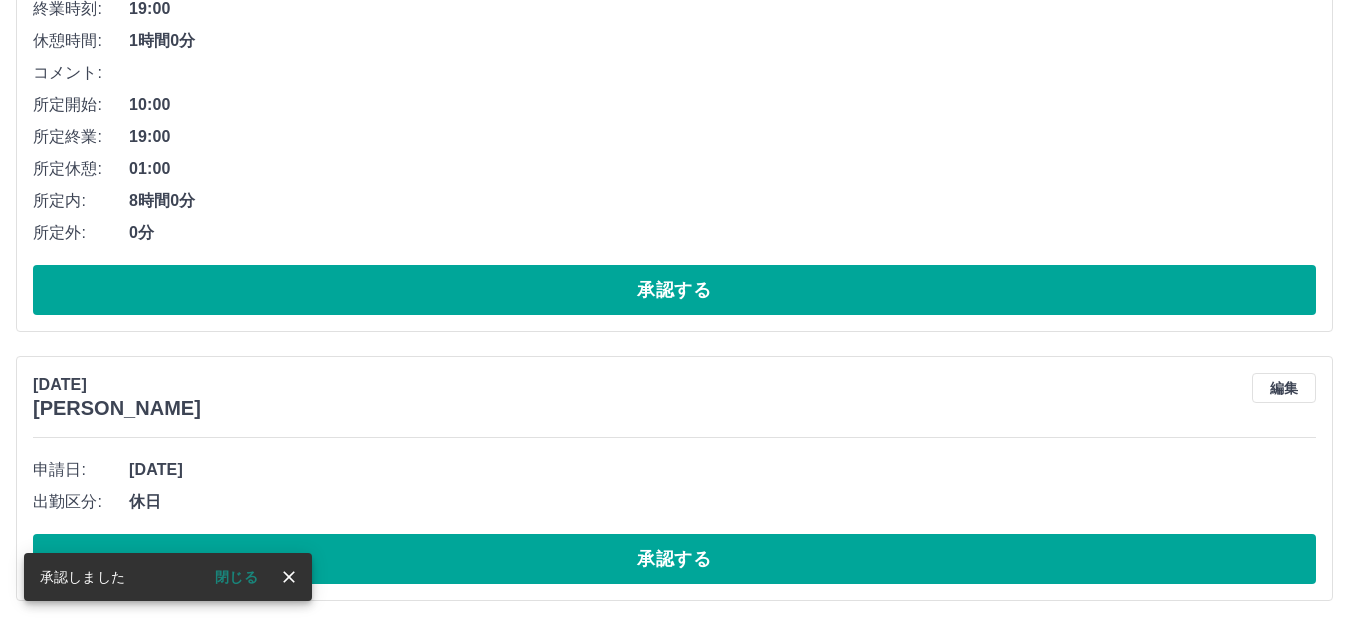 scroll, scrollTop: 4044, scrollLeft: 0, axis: vertical 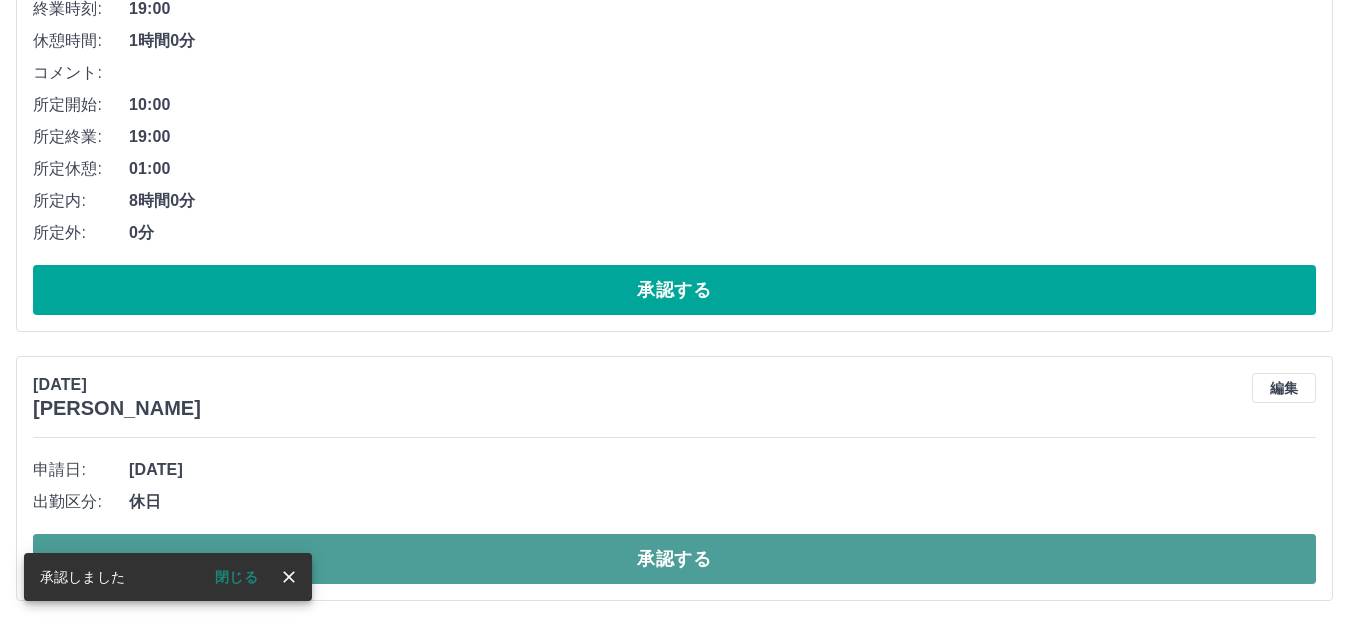 click on "承認する" at bounding box center [674, 559] 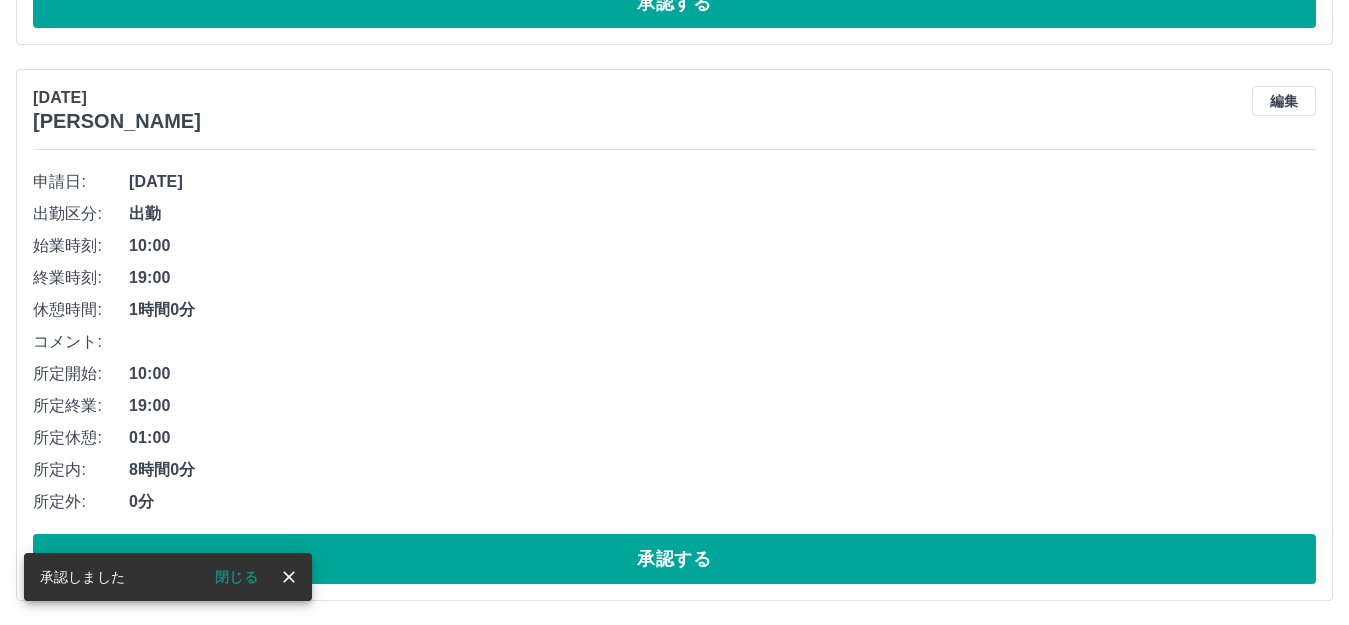 scroll, scrollTop: 3775, scrollLeft: 0, axis: vertical 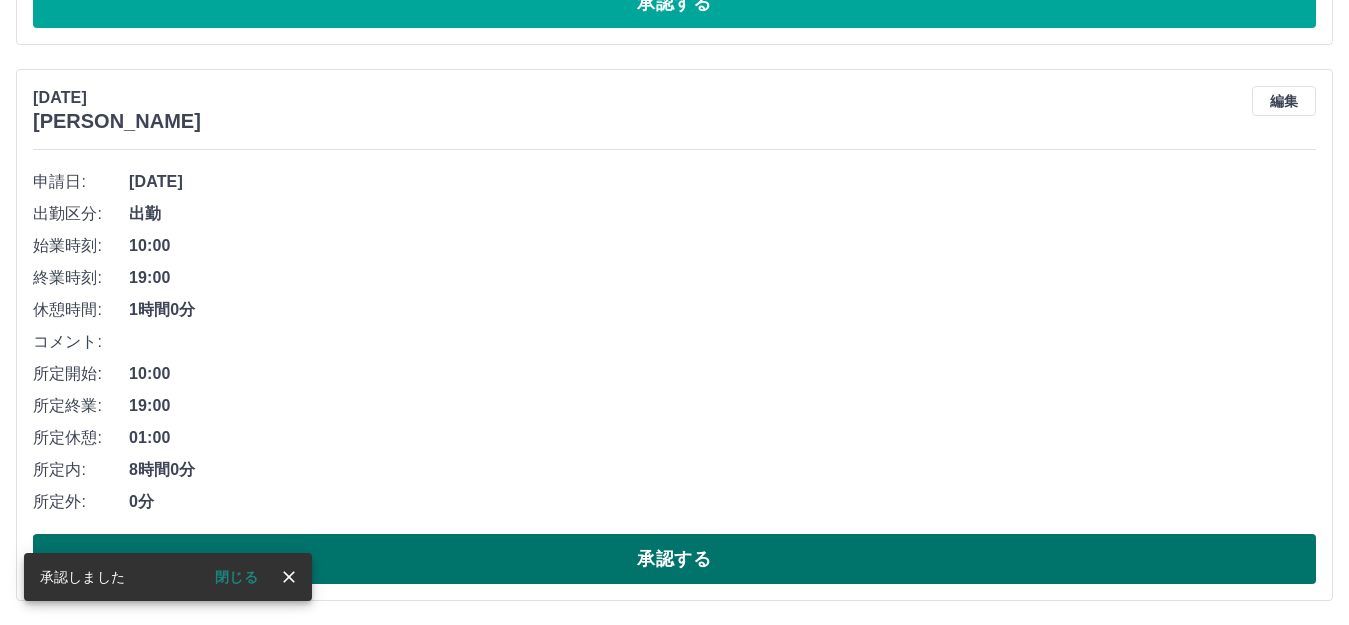click on "承認する" at bounding box center (674, 559) 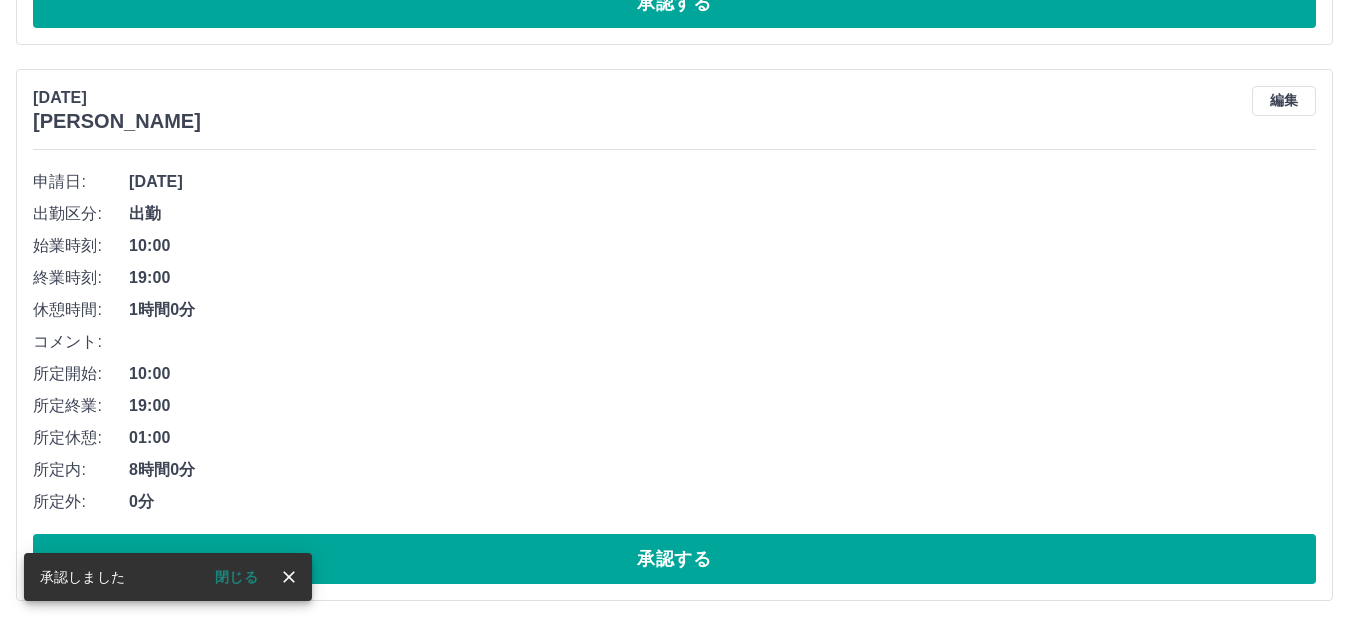 scroll, scrollTop: 3219, scrollLeft: 0, axis: vertical 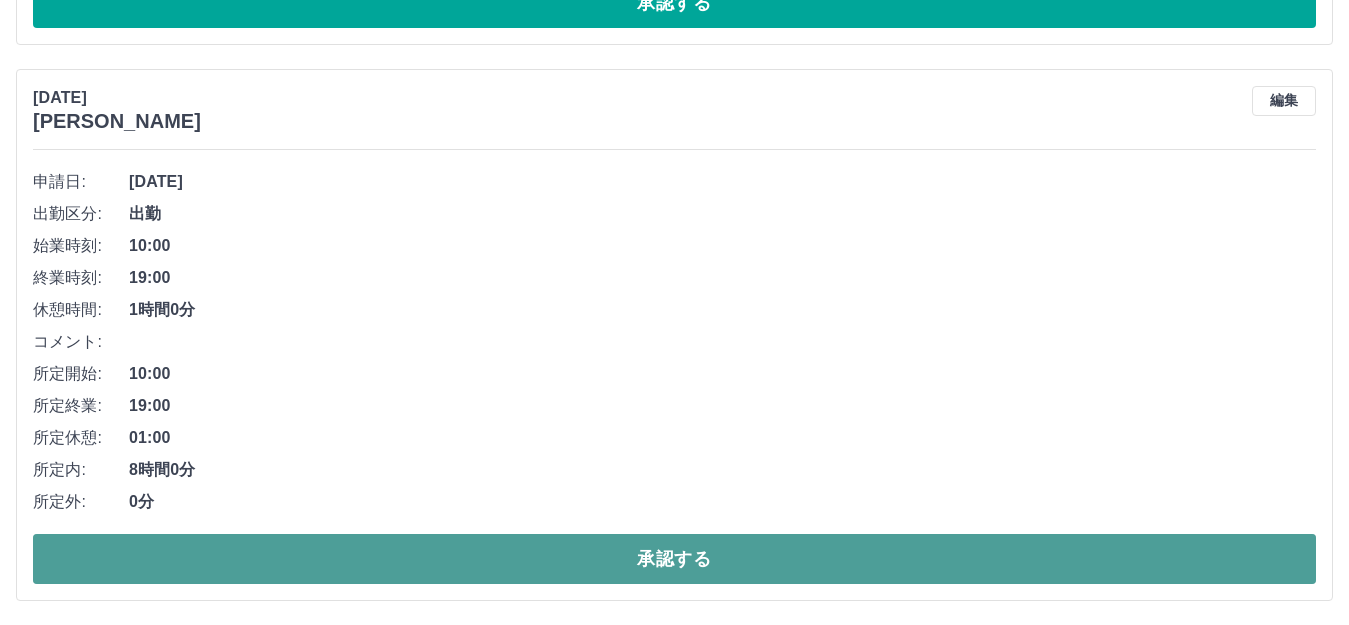 click on "承認する" at bounding box center (674, 559) 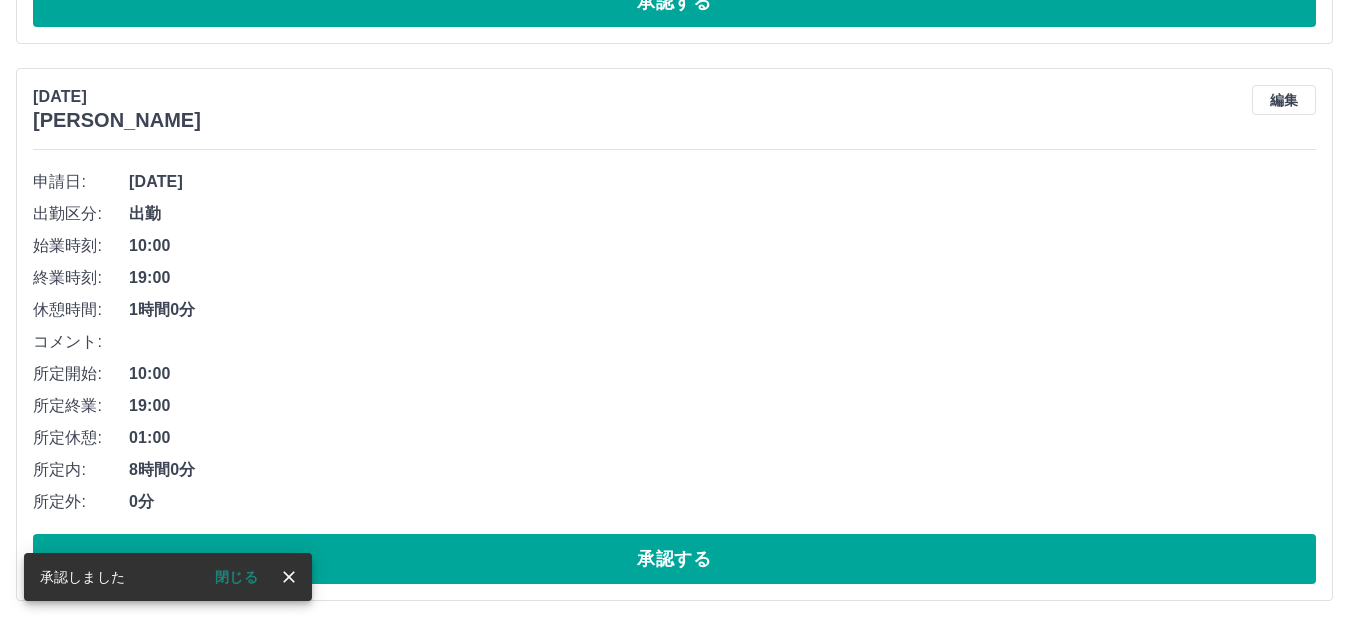 scroll, scrollTop: 2663, scrollLeft: 0, axis: vertical 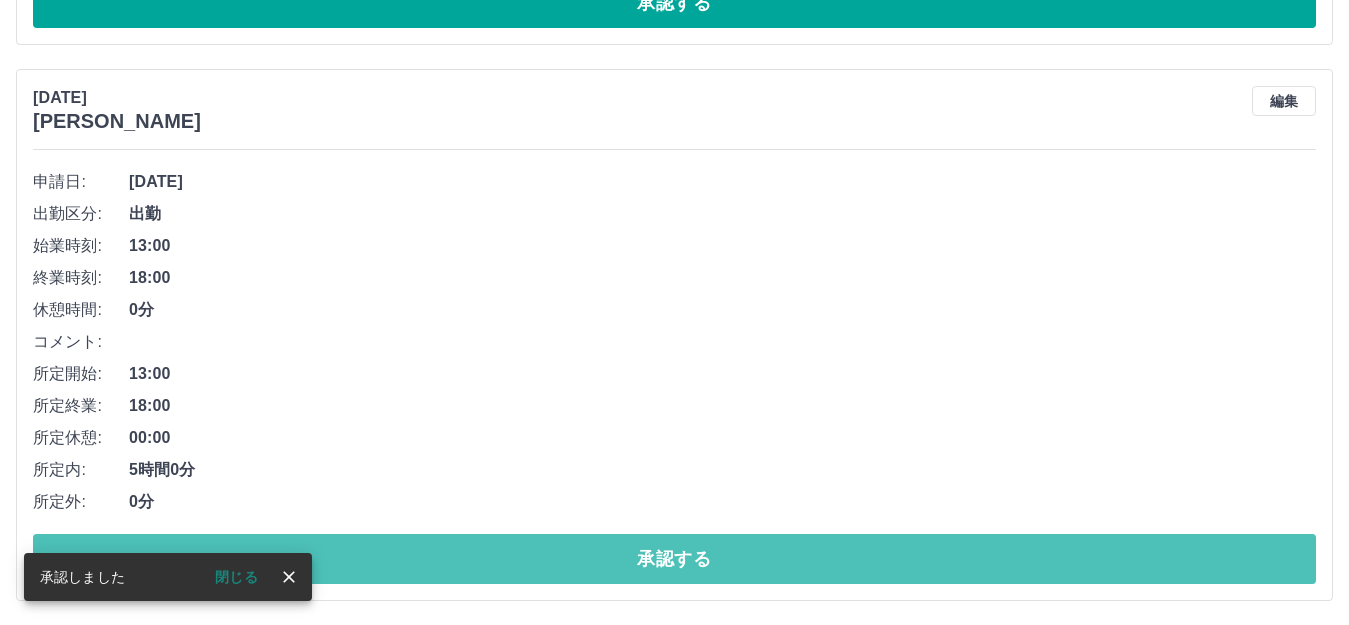 click on "承認する" at bounding box center [674, 559] 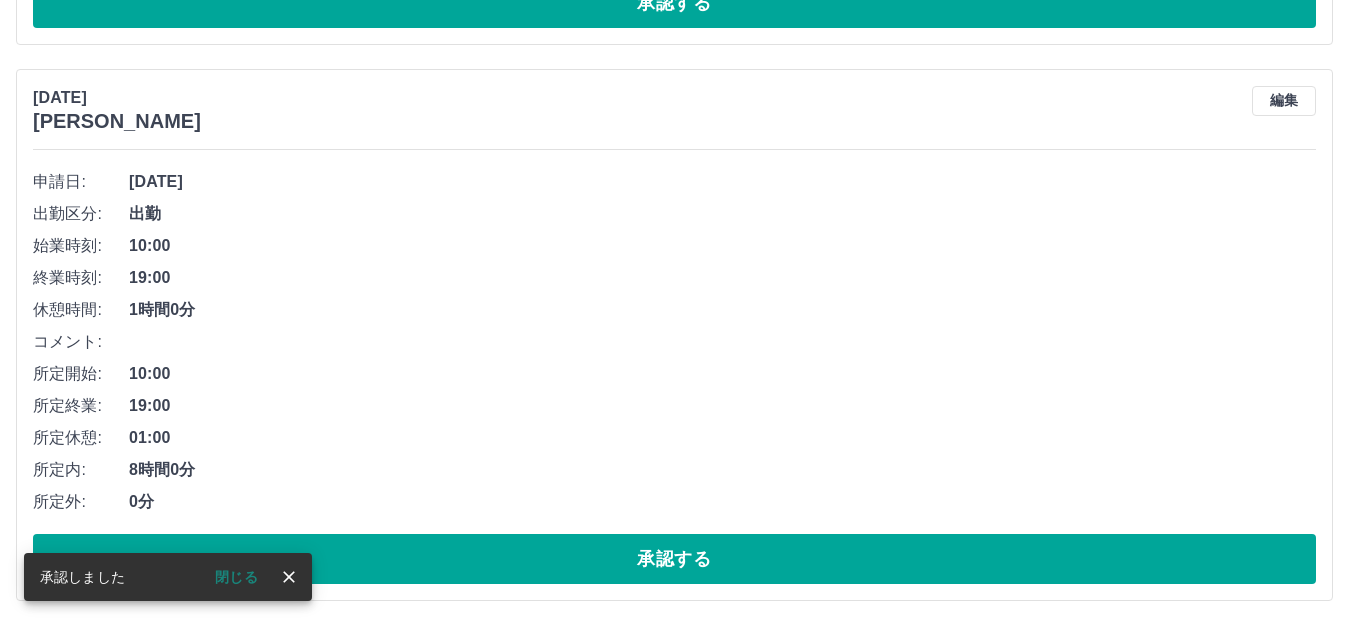 scroll, scrollTop: 1550, scrollLeft: 0, axis: vertical 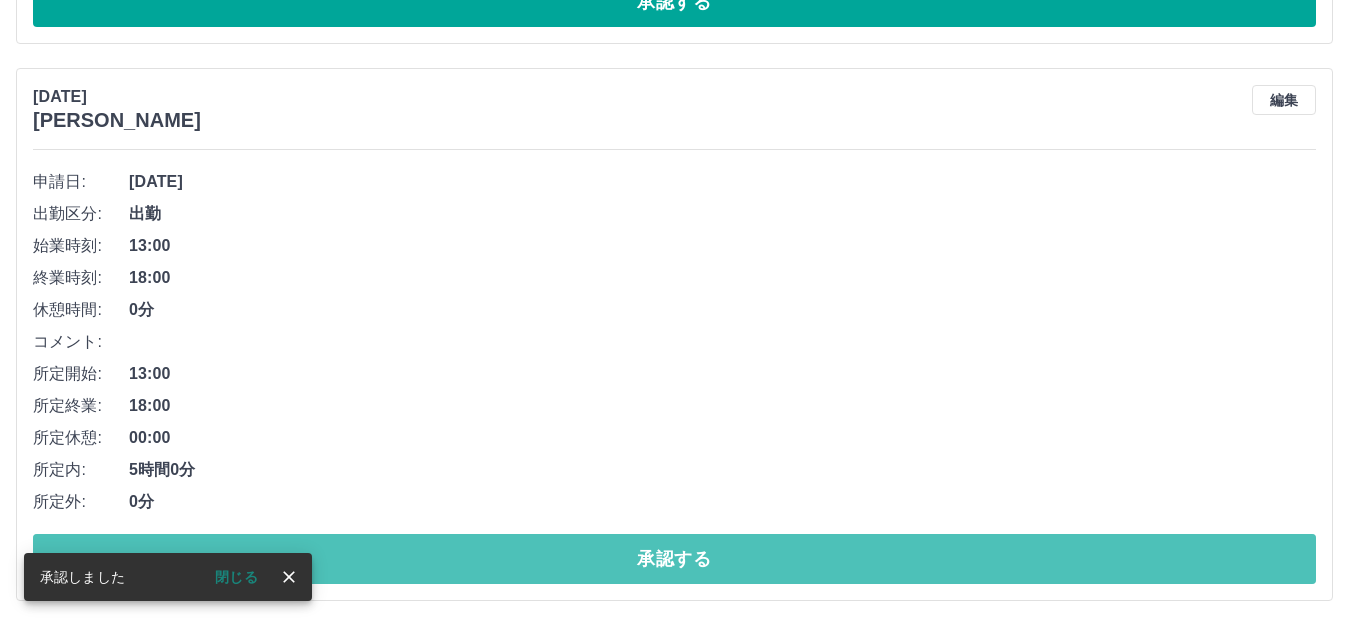 click on "承認する" at bounding box center [674, 559] 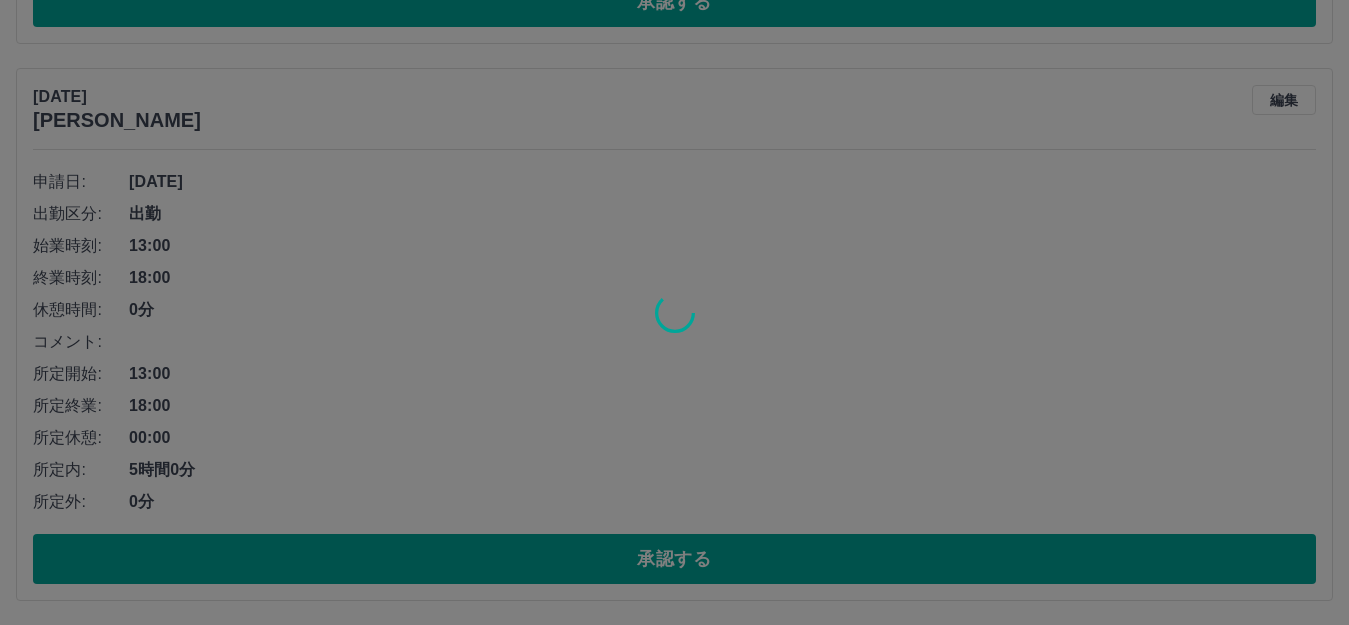 scroll, scrollTop: 437, scrollLeft: 0, axis: vertical 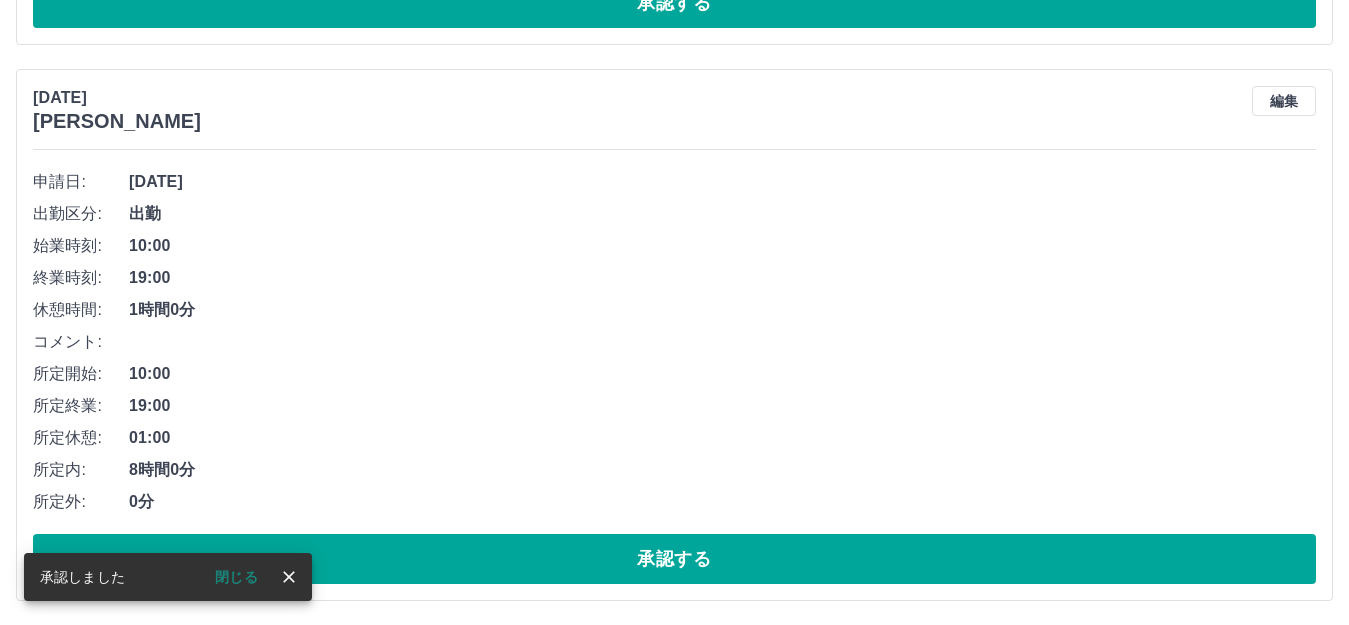 click on "承認する" at bounding box center (674, 559) 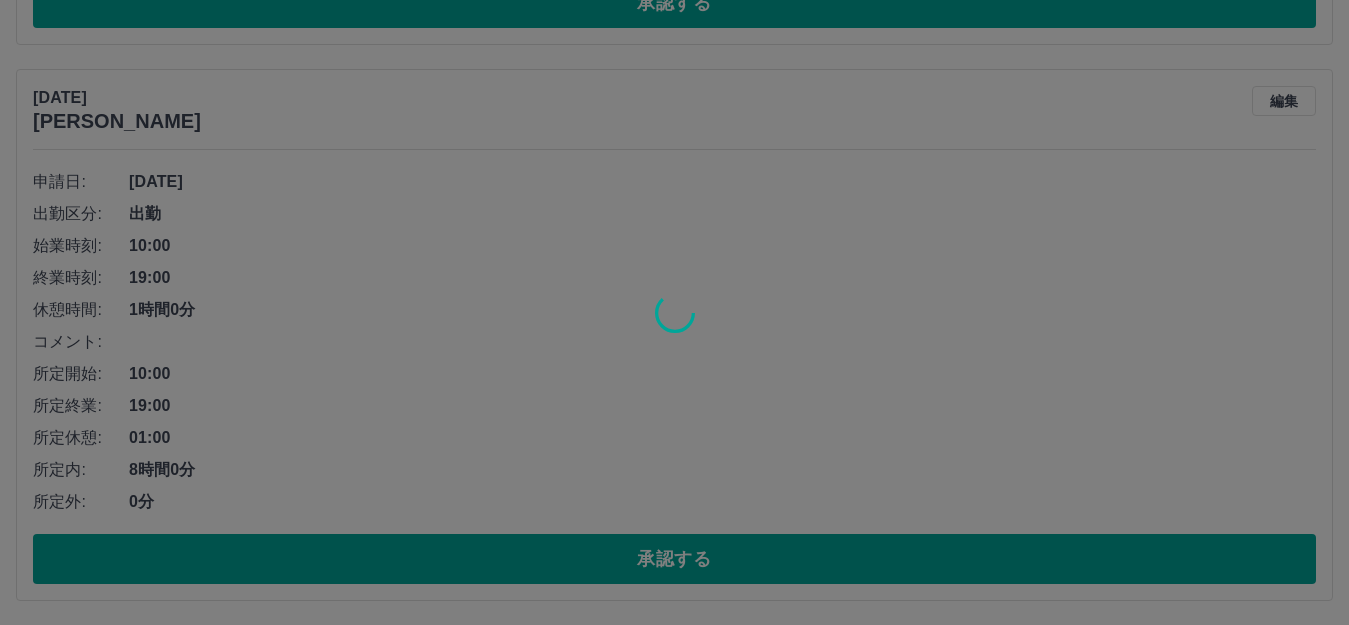 scroll, scrollTop: 0, scrollLeft: 0, axis: both 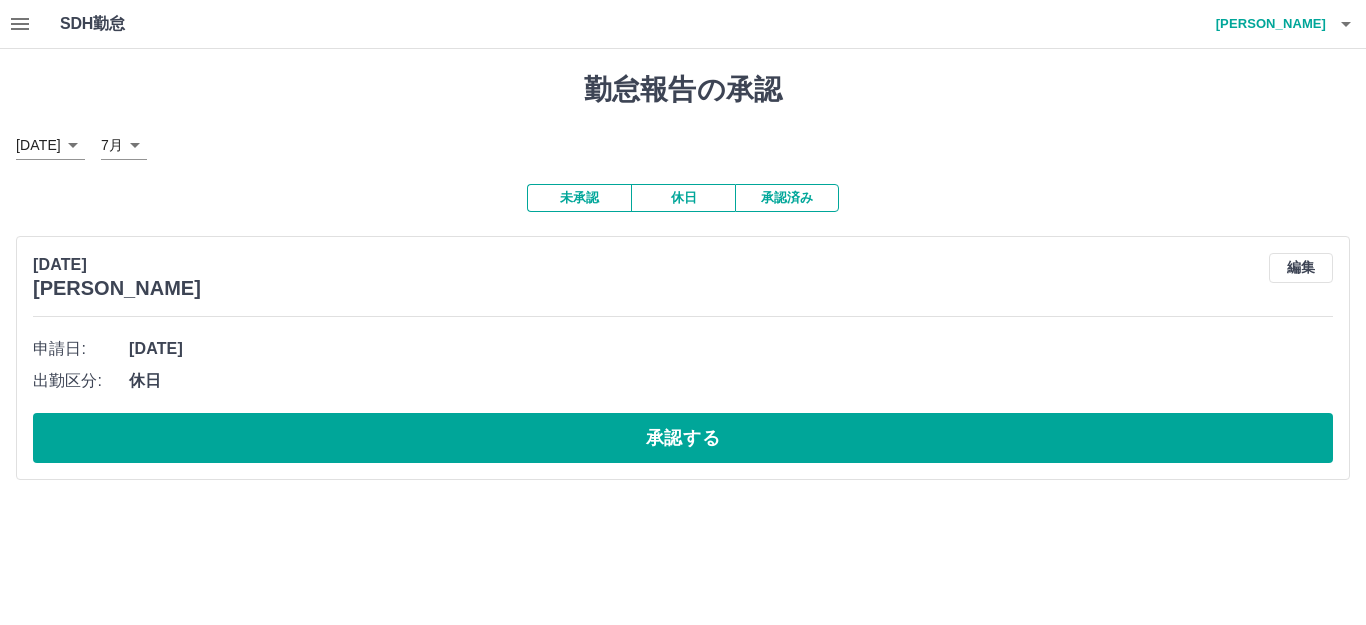 click on "承認済み" at bounding box center [787, 198] 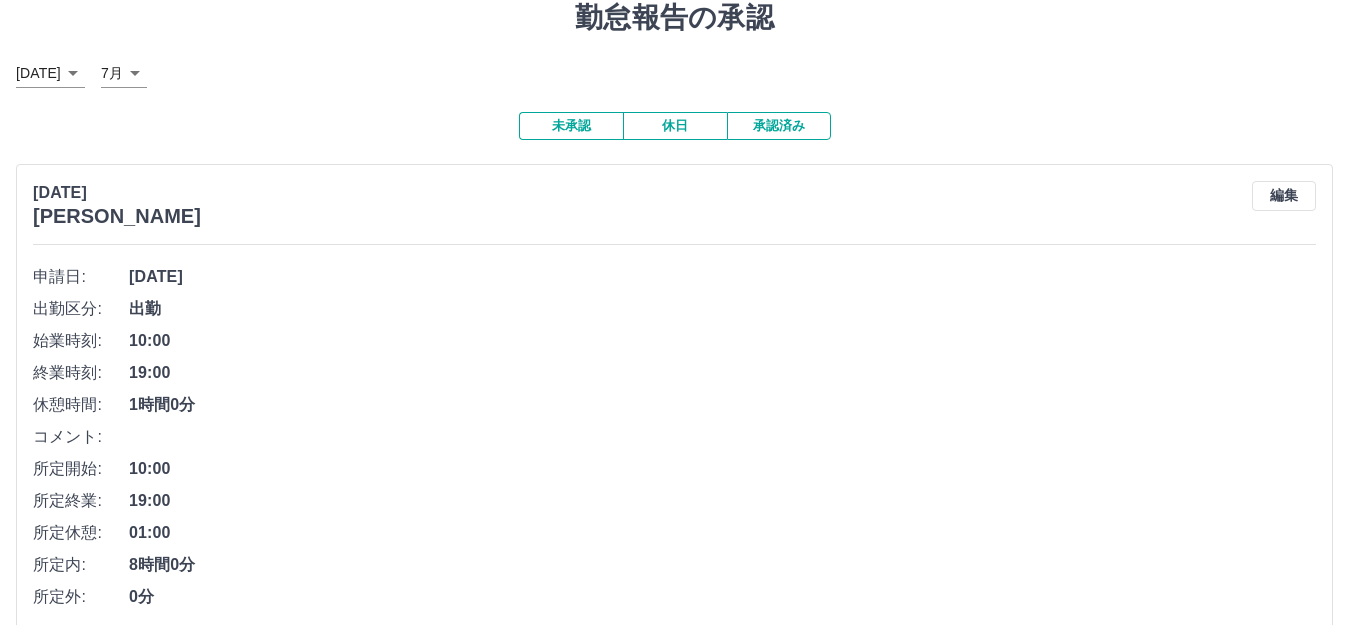 scroll, scrollTop: 0, scrollLeft: 0, axis: both 